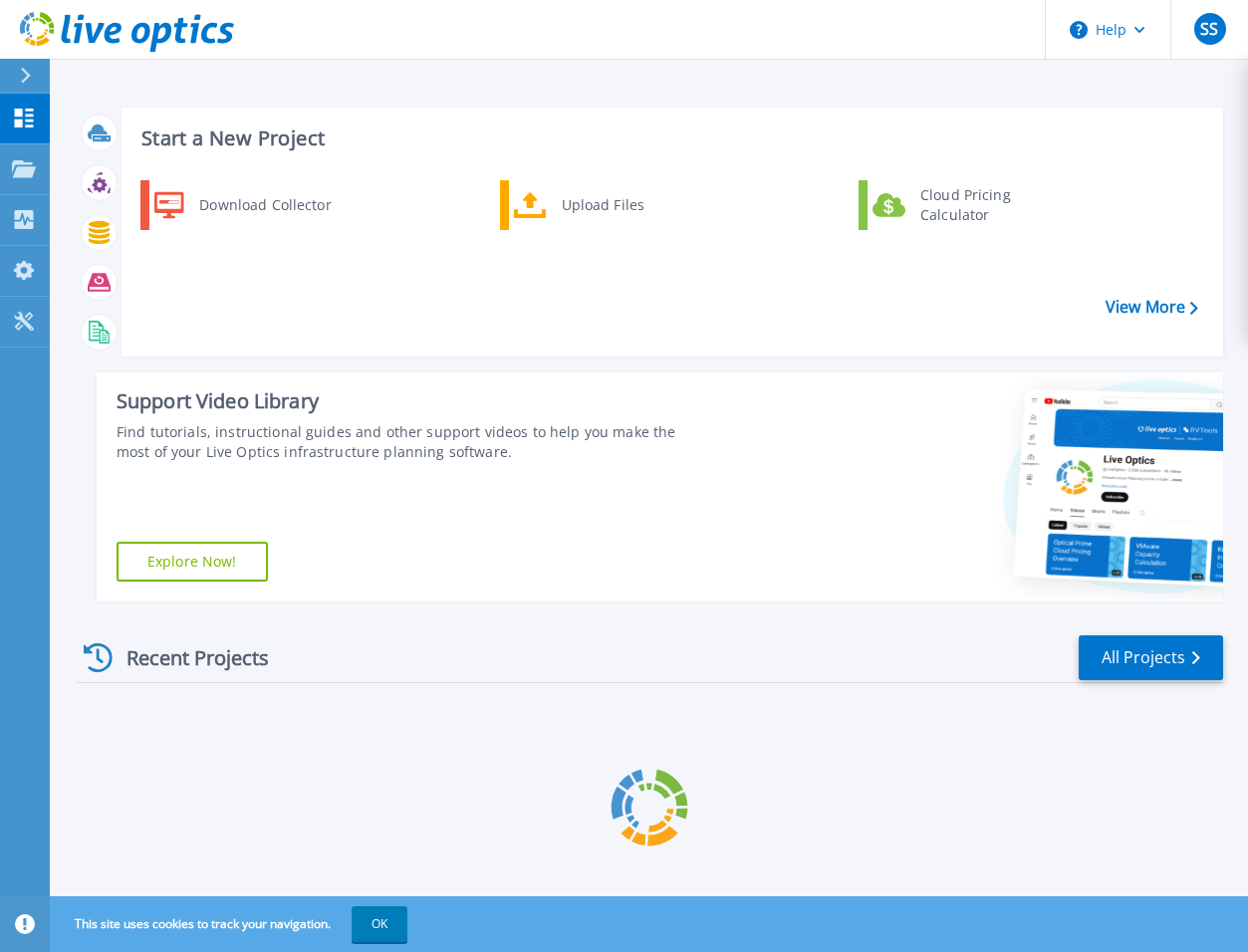 scroll, scrollTop: 0, scrollLeft: 0, axis: both 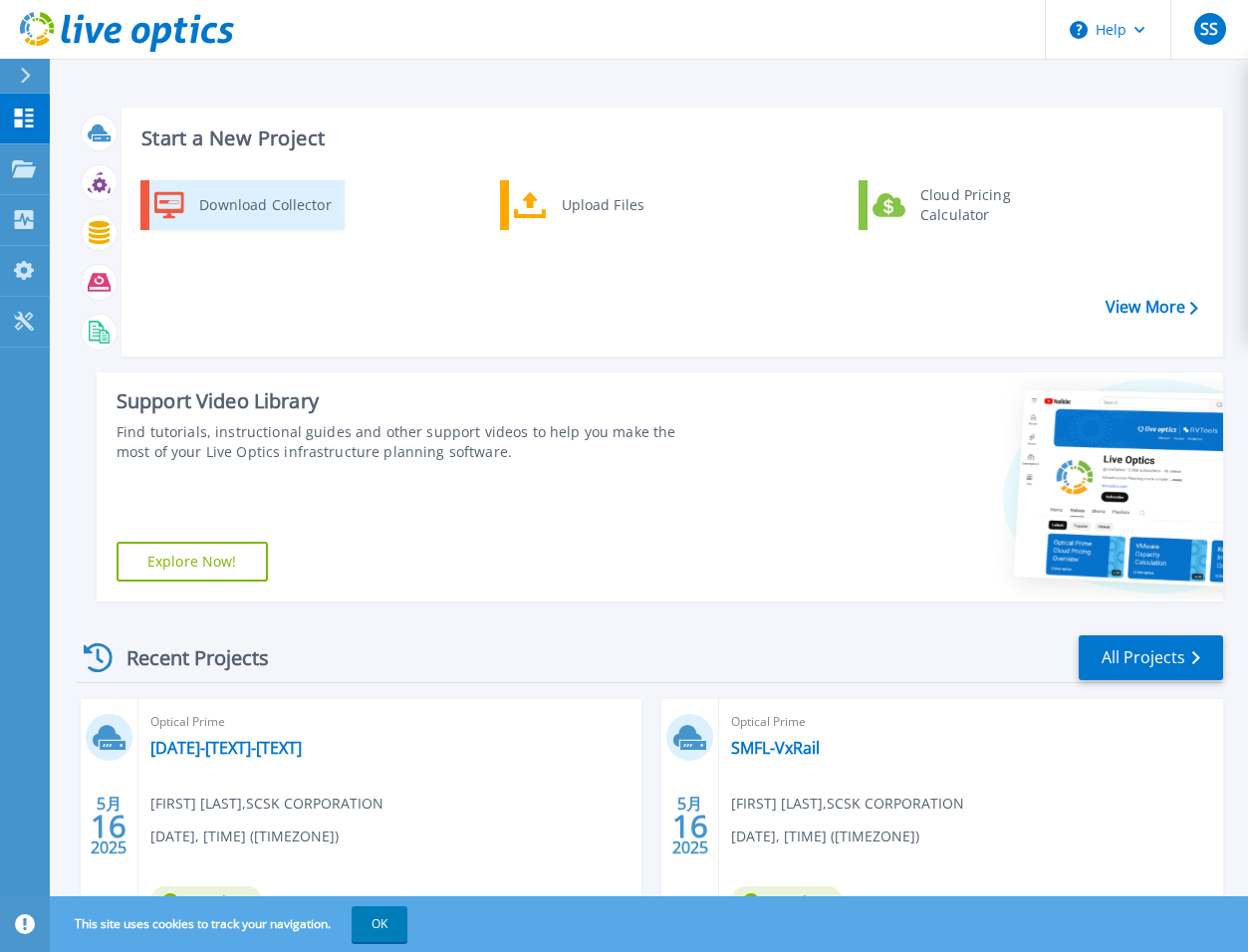 click on "Download Collector" at bounding box center [264, 205] 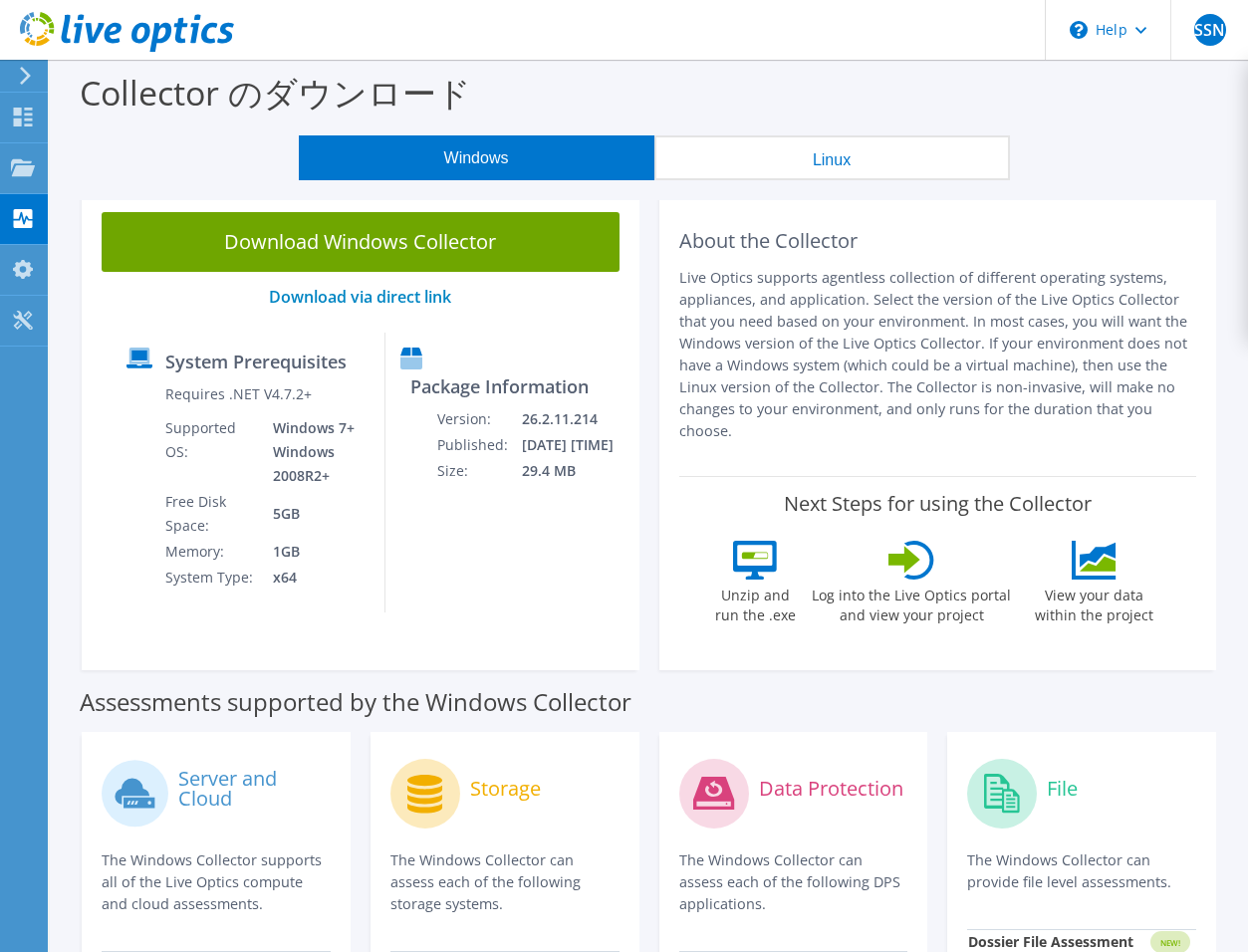 scroll, scrollTop: 0, scrollLeft: 0, axis: both 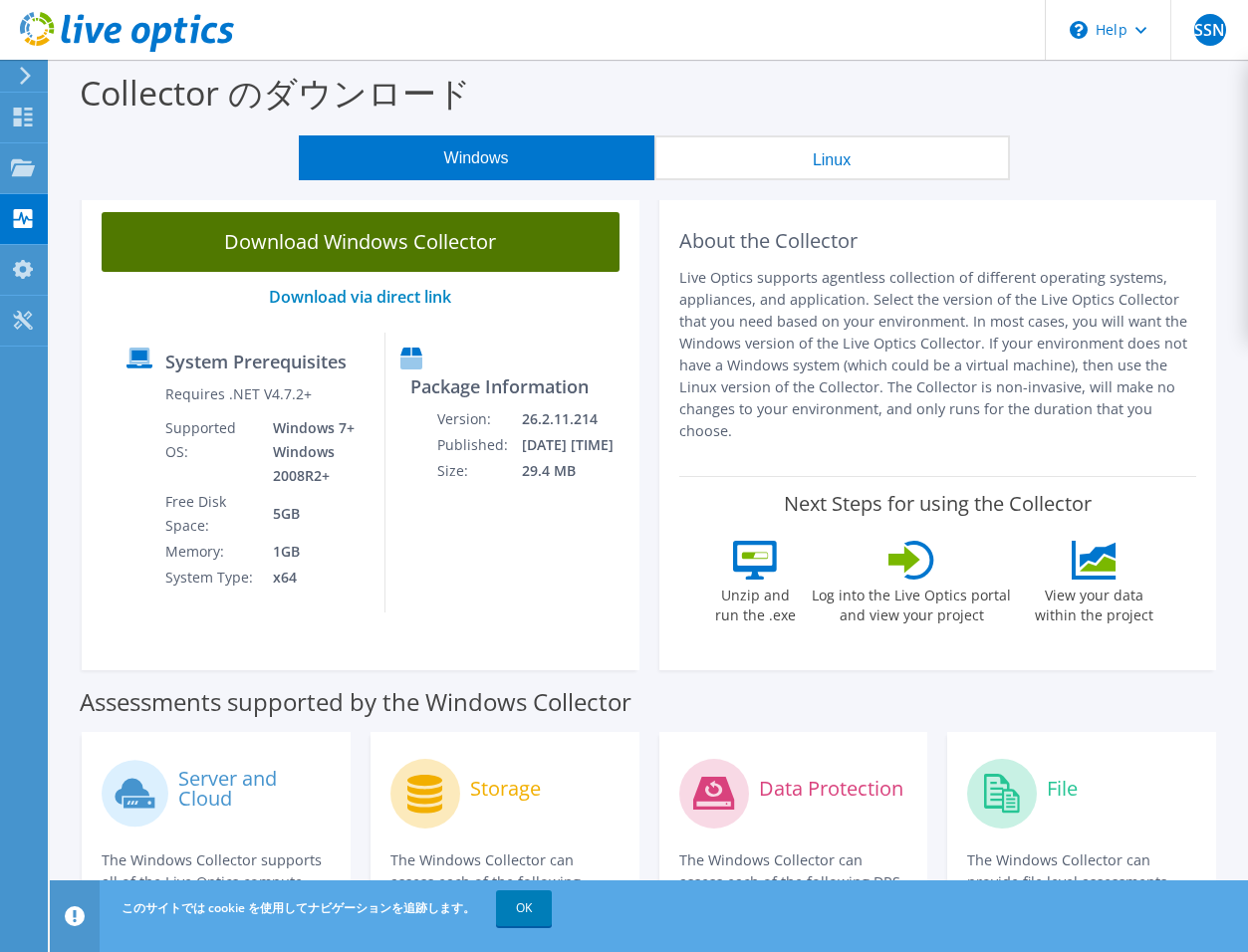click on "Download Windows Collector" at bounding box center [361, 242] 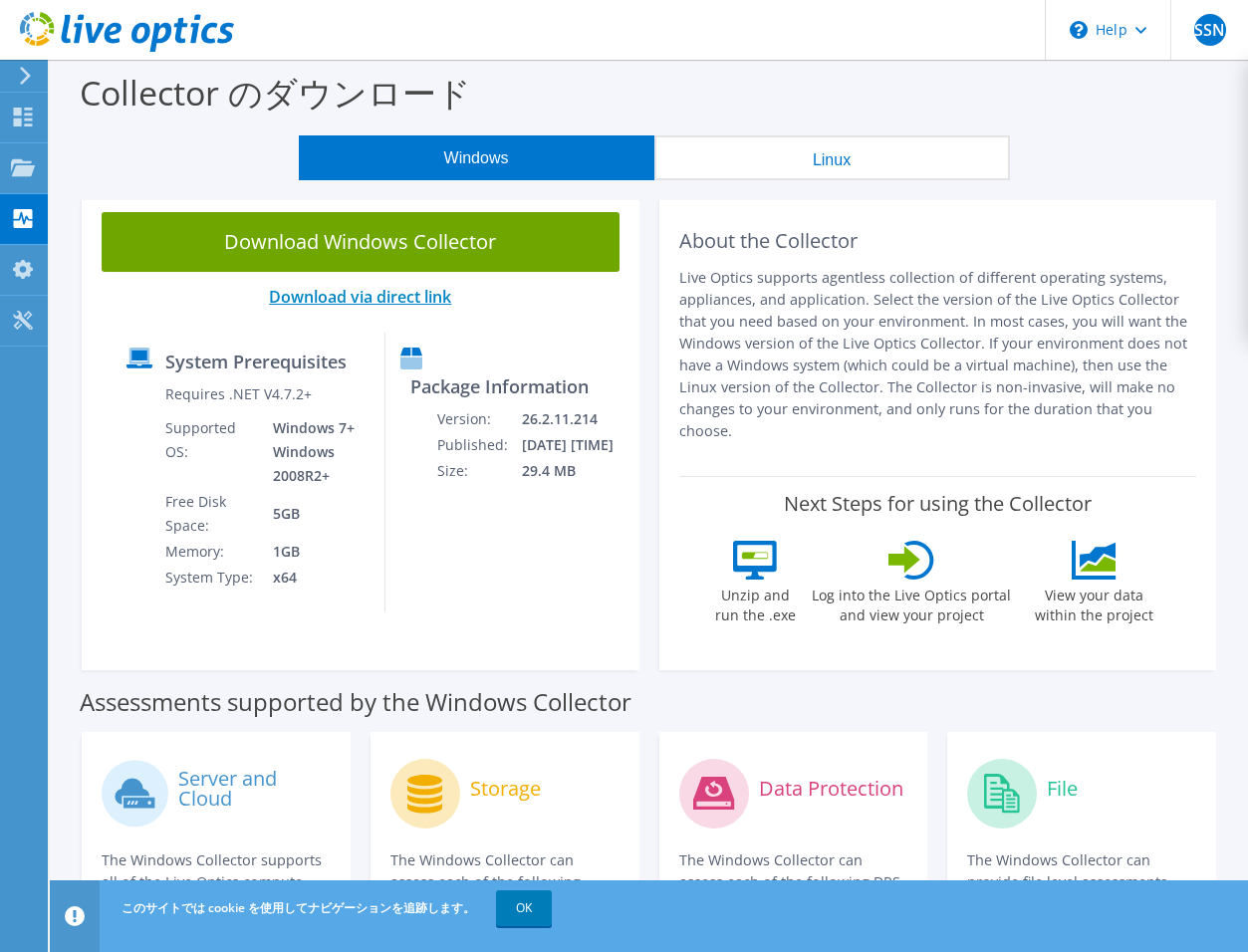 click on "Download via direct link" at bounding box center (360, 297) 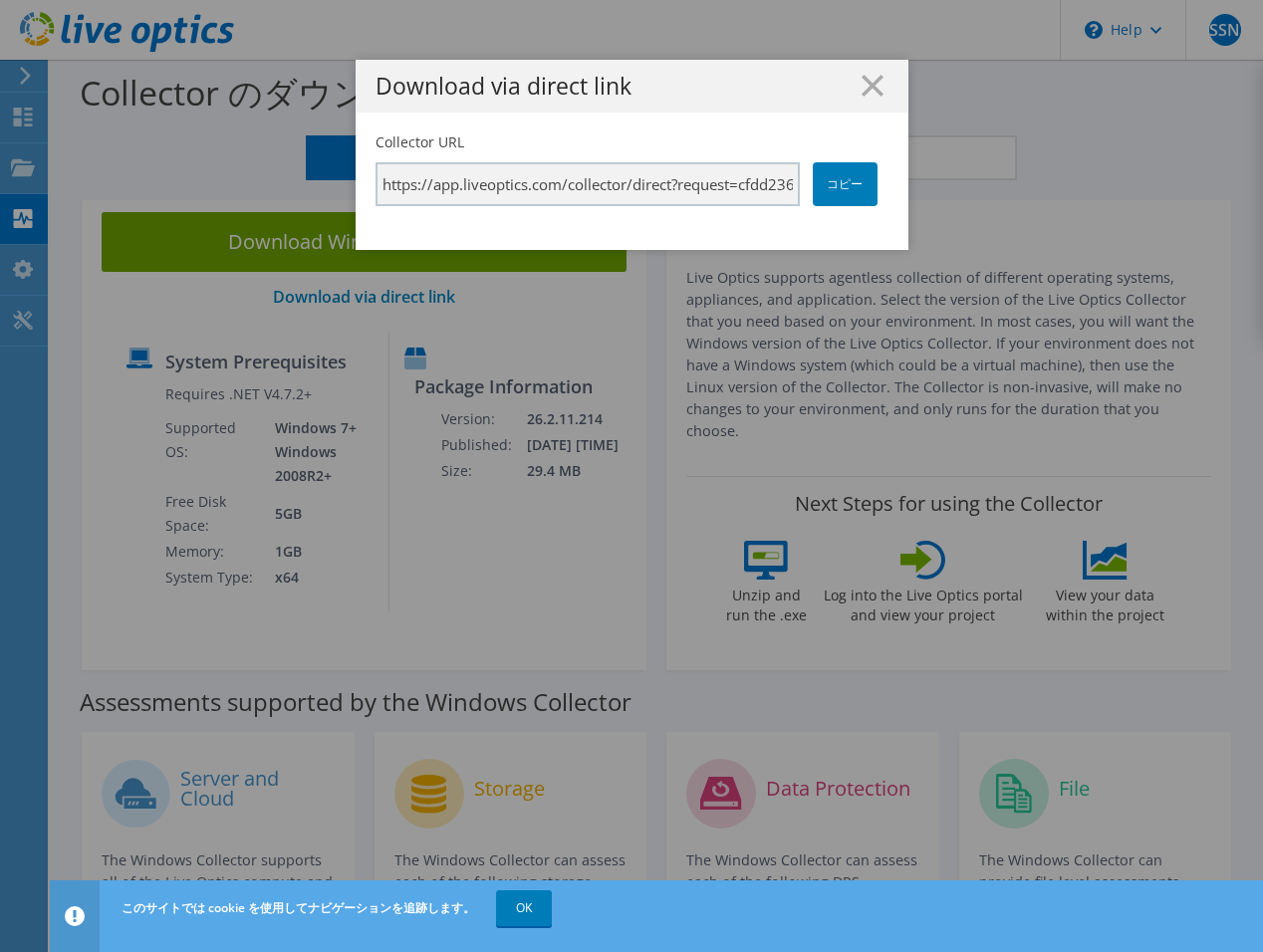 click on "Download via direct link
Collector URL
https://app.liveoptics.com/collector/direct?request=cfdd2361-a303-4537-8e17-b84a194a1ec8&template=1143
コピー" at bounding box center [632, 476] 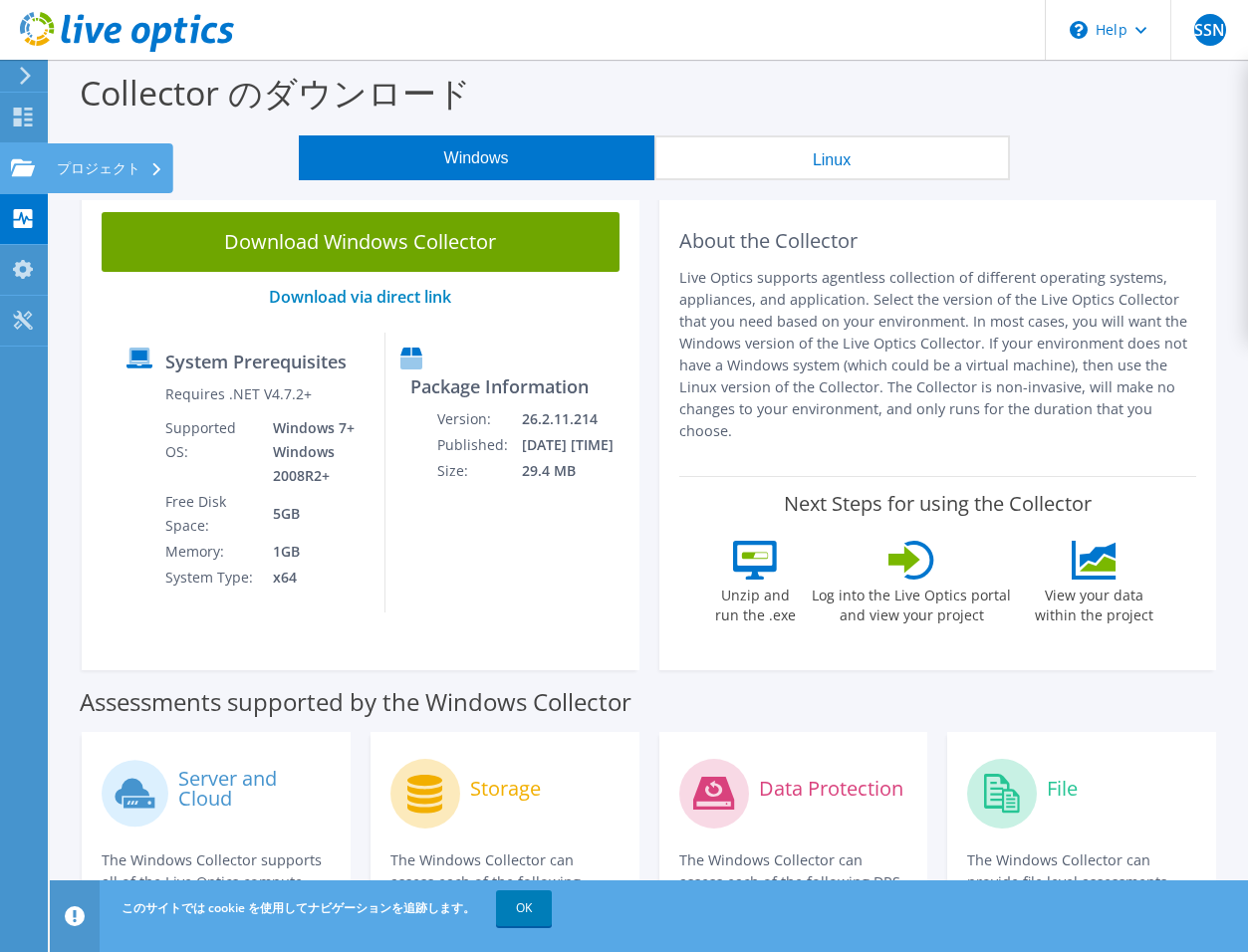 click on "プロジェクト" at bounding box center [-66, 168] 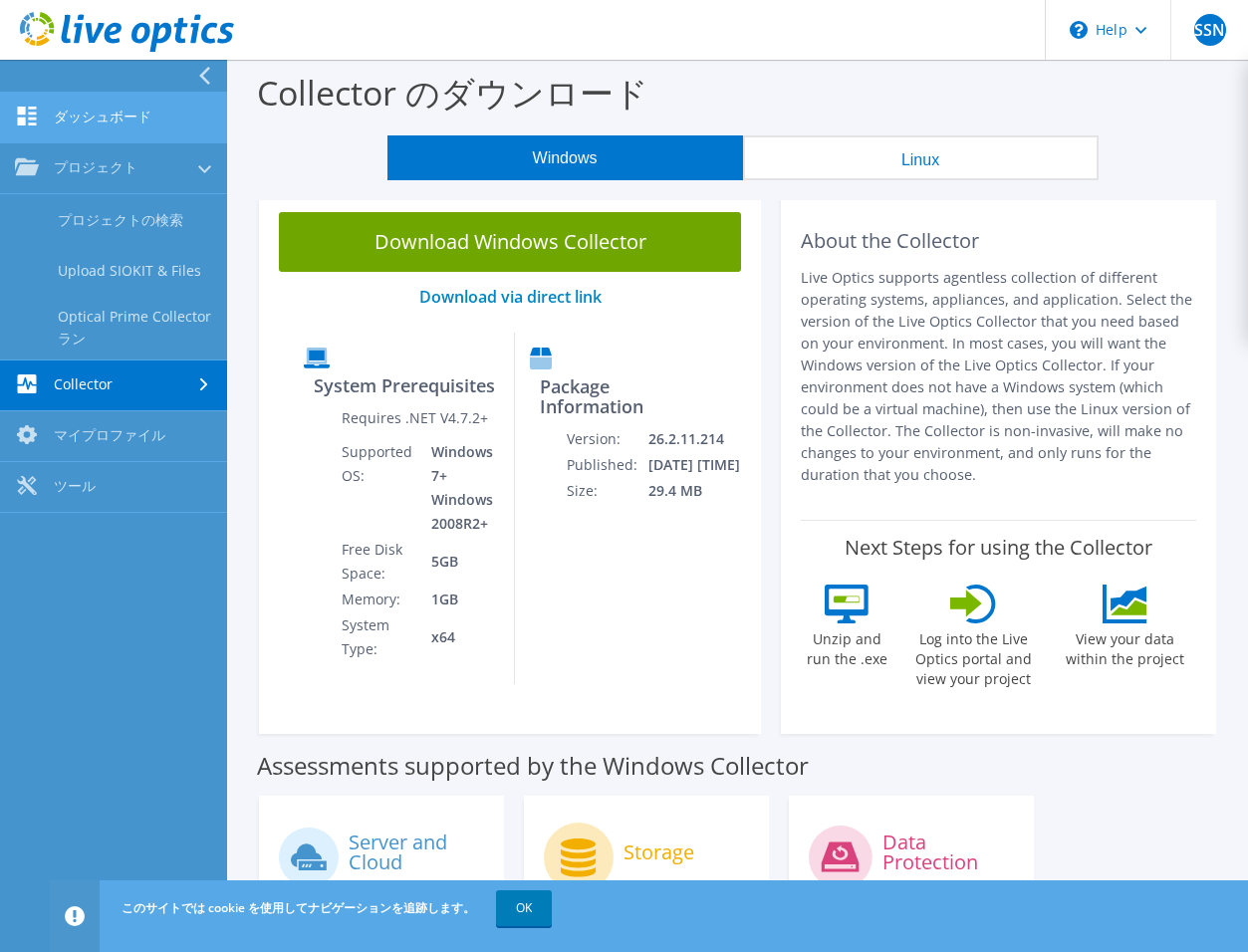 click on "ダッシュボード" at bounding box center (114, 118) 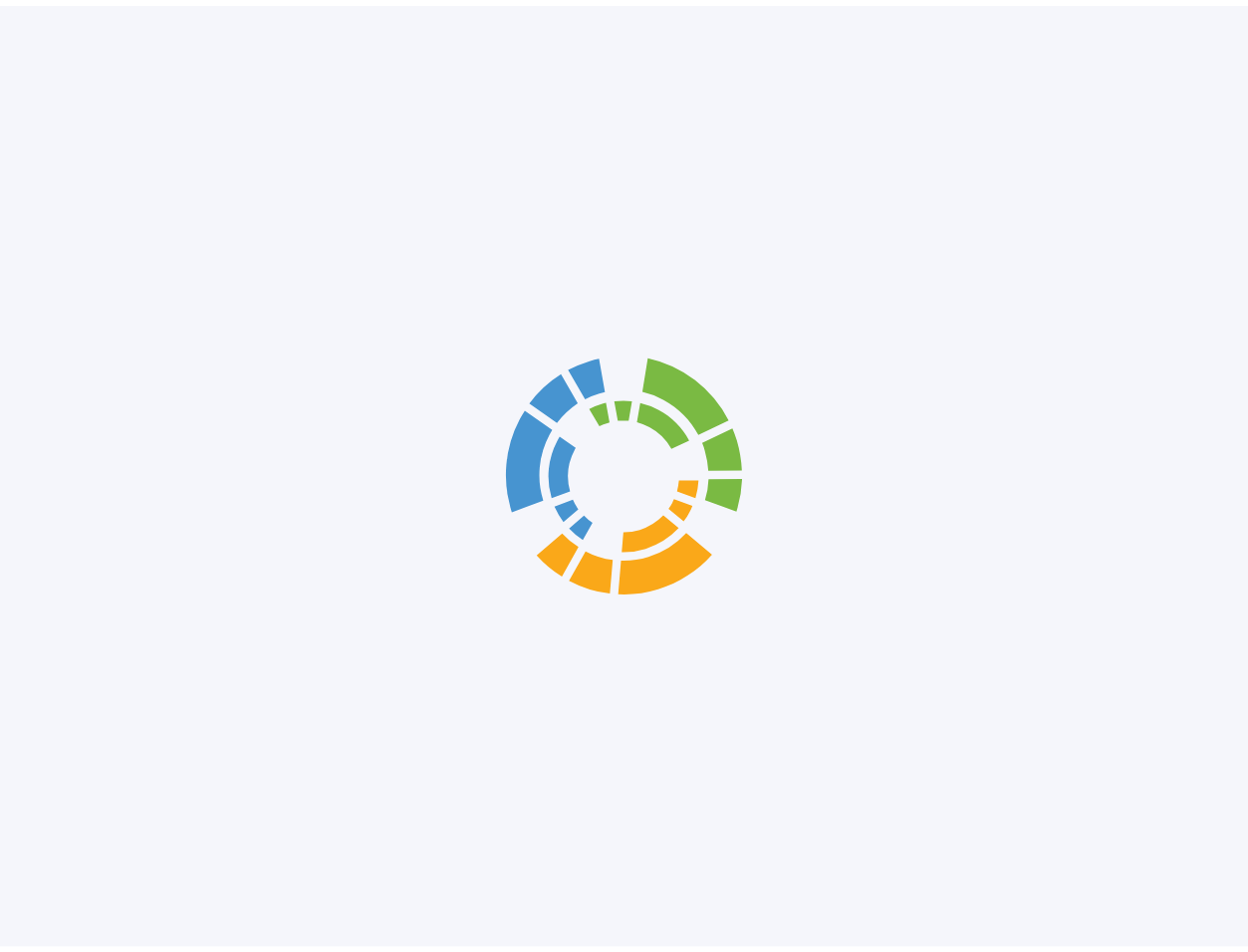 scroll, scrollTop: 0, scrollLeft: 0, axis: both 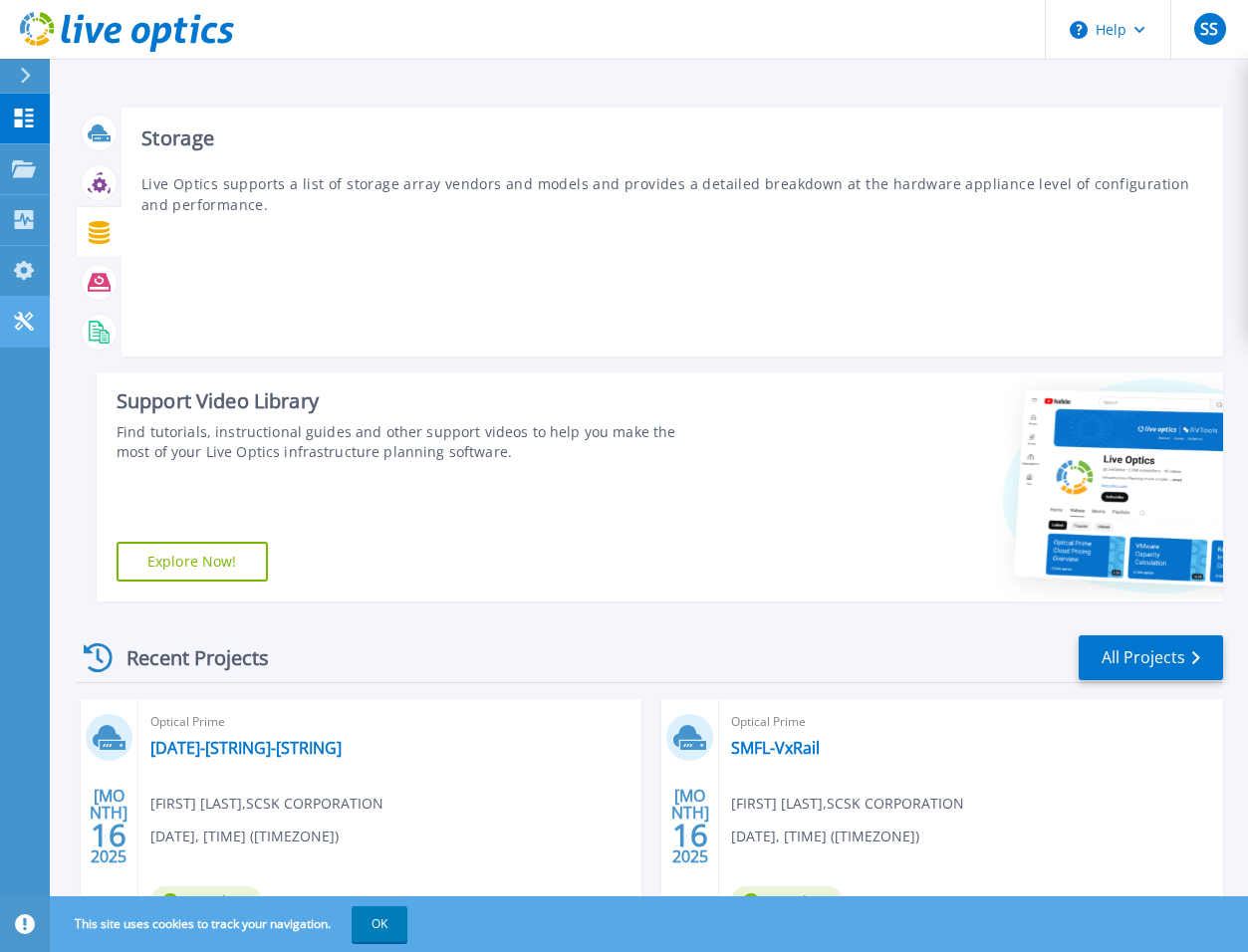 click 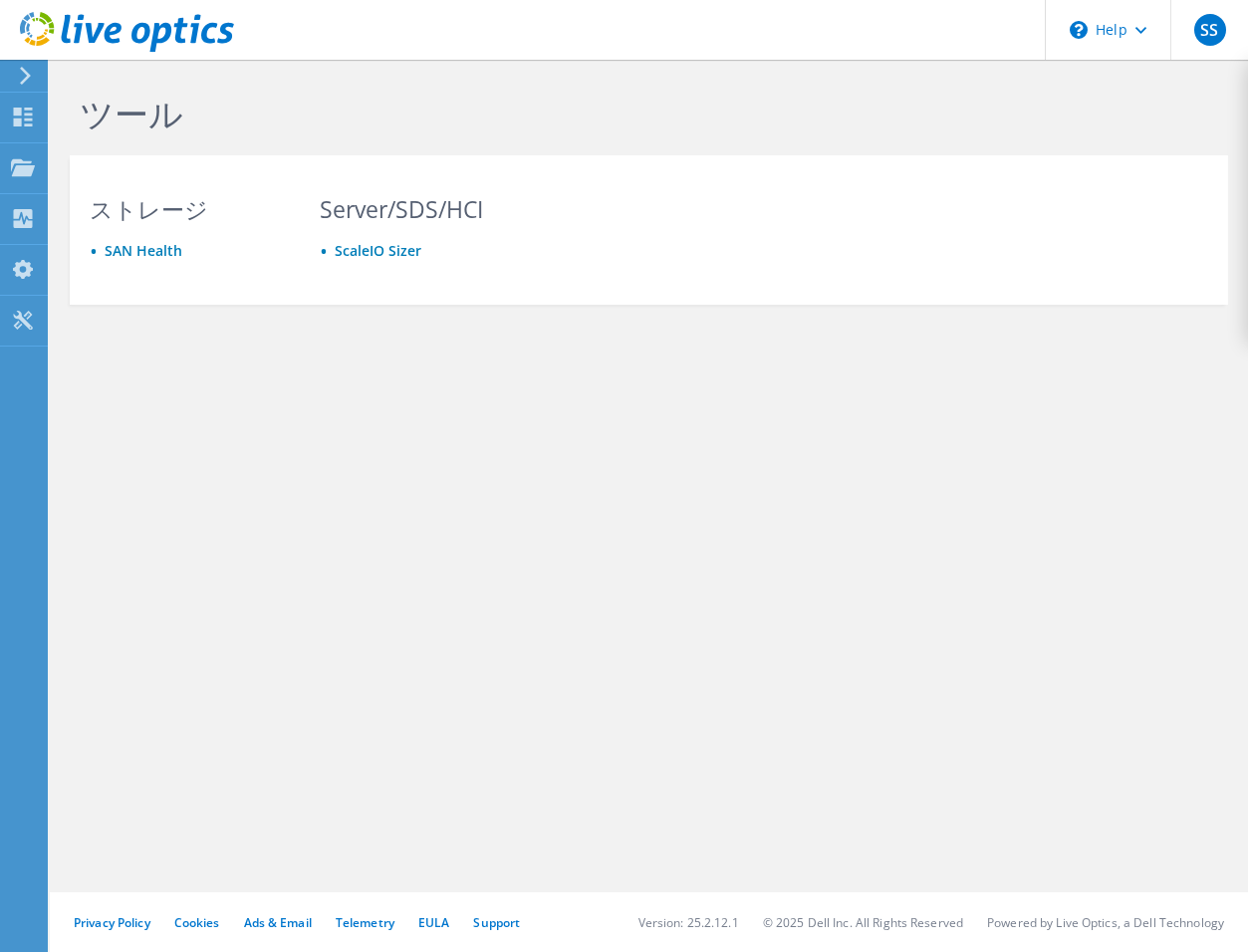 scroll, scrollTop: 0, scrollLeft: 0, axis: both 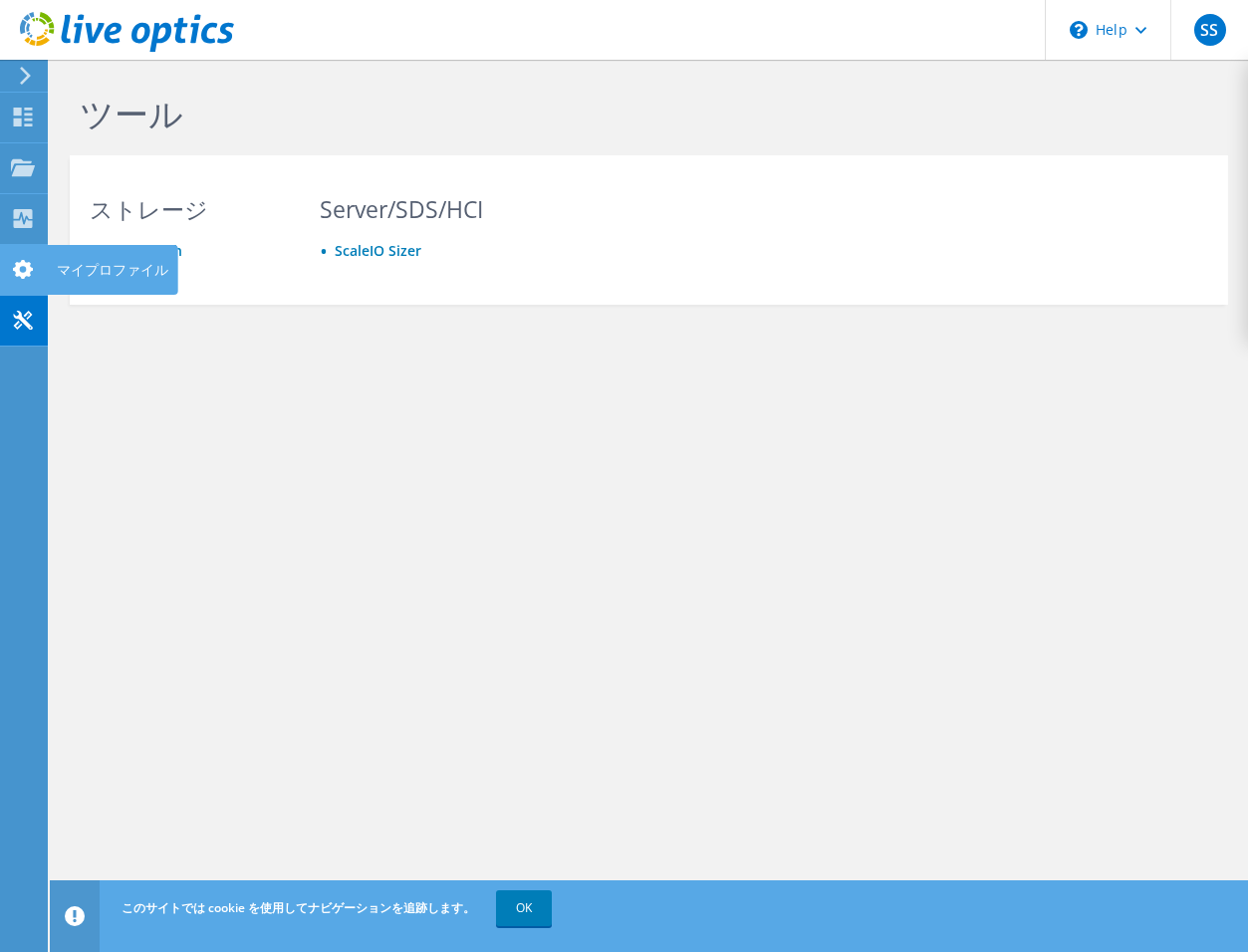 click 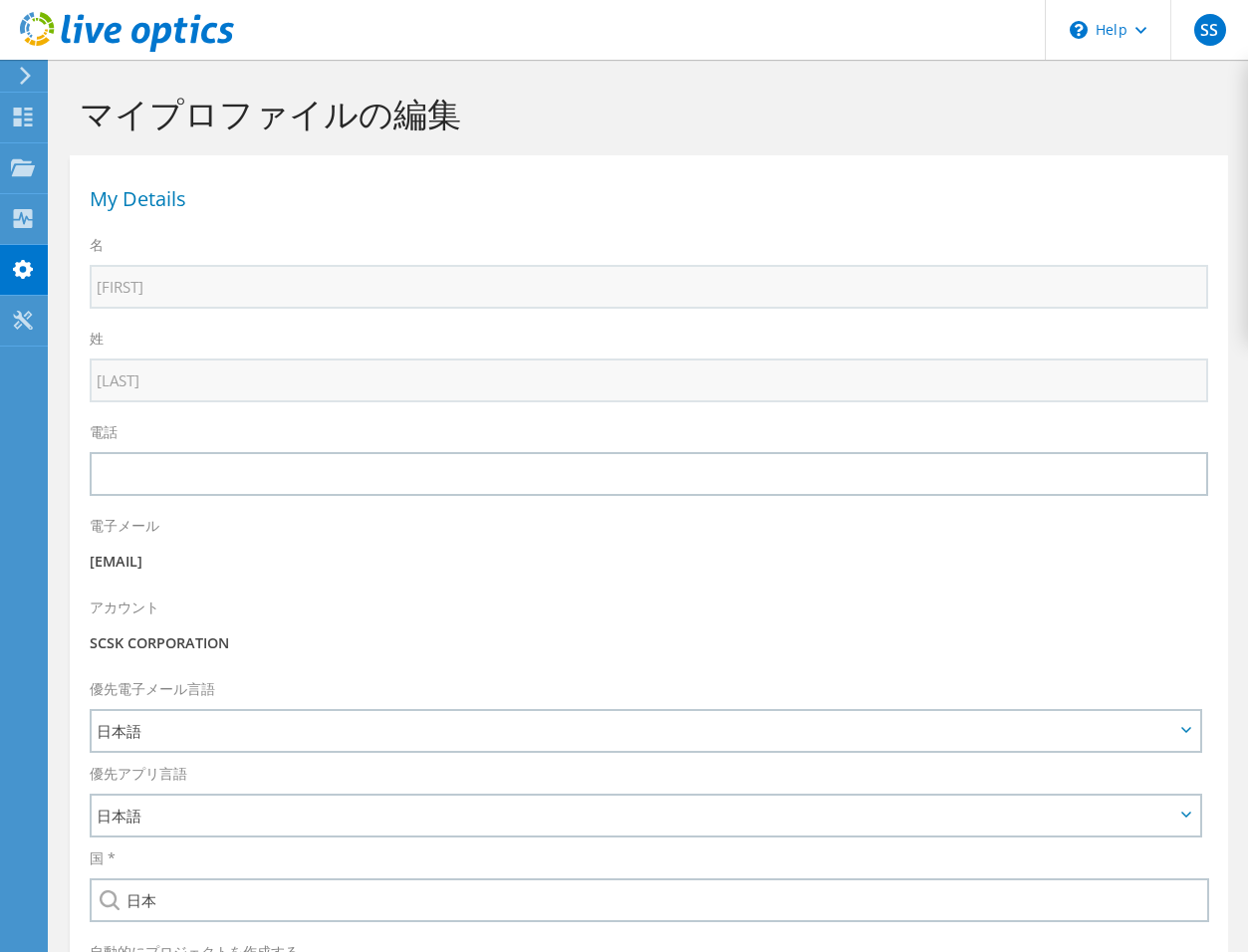 scroll, scrollTop: 0, scrollLeft: 0, axis: both 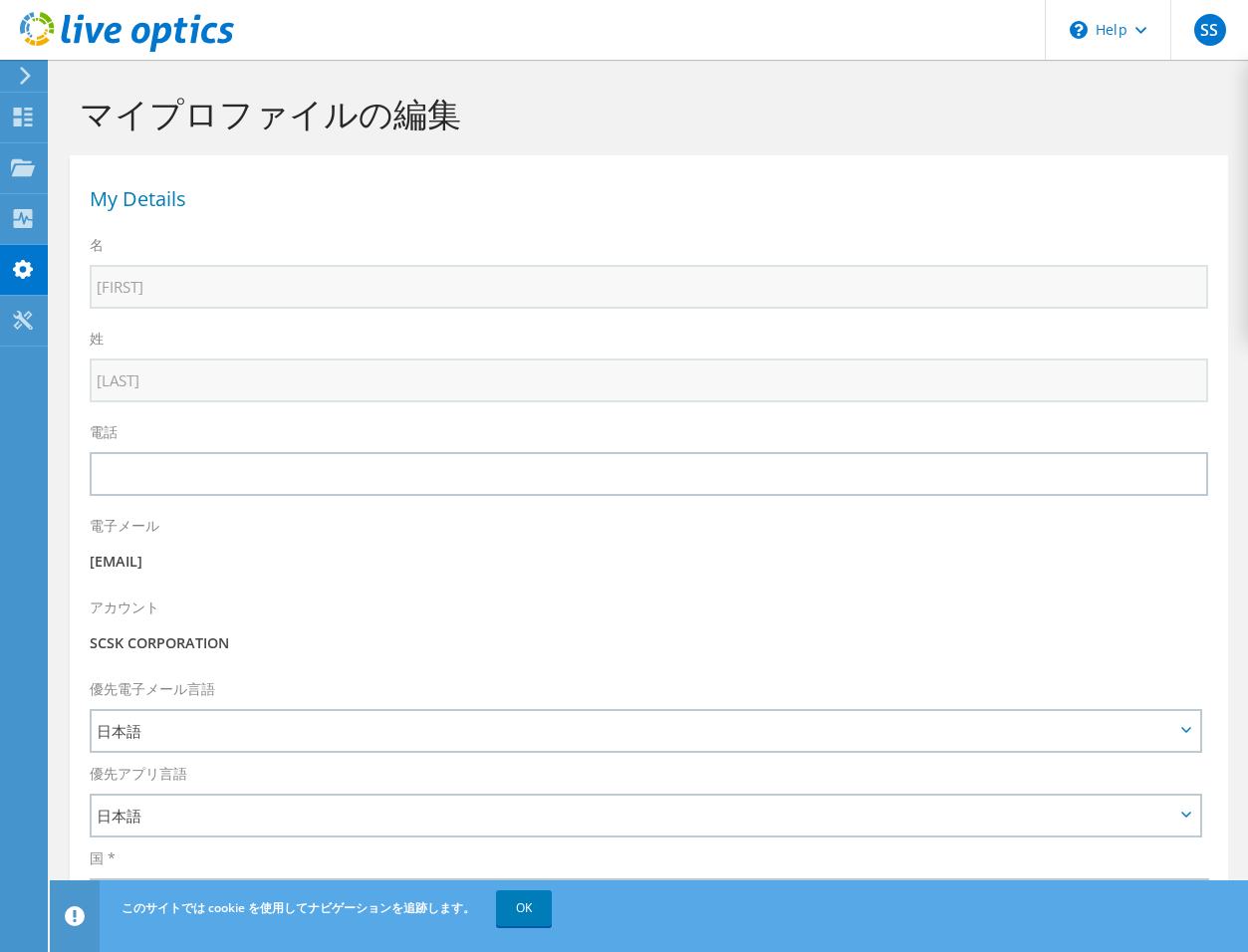 click on "My Details
名
[FIRST]
姓
[LAST]
電話
English" at bounding box center (648, 680) 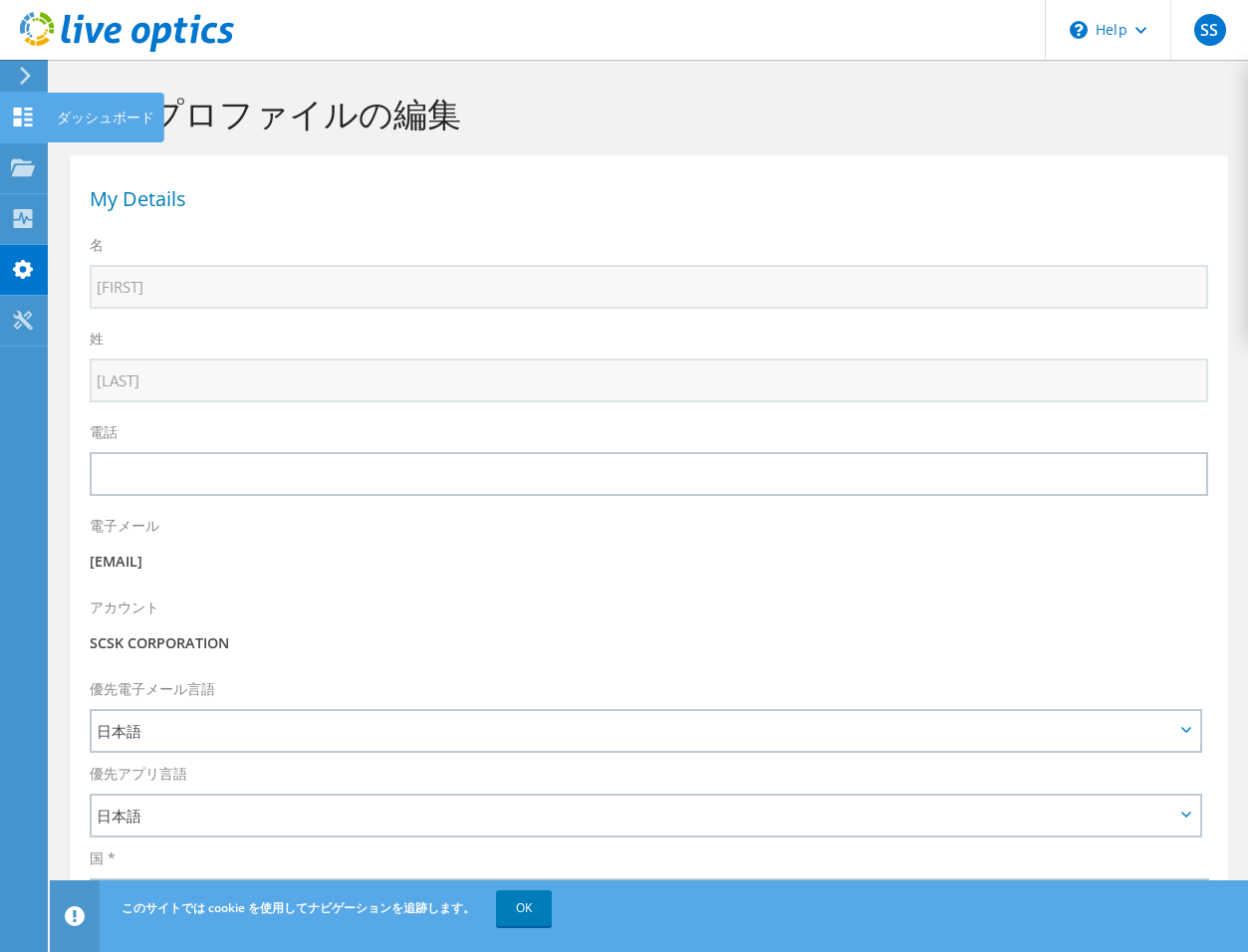 click on "ダッシュボード" at bounding box center [-66, 118] 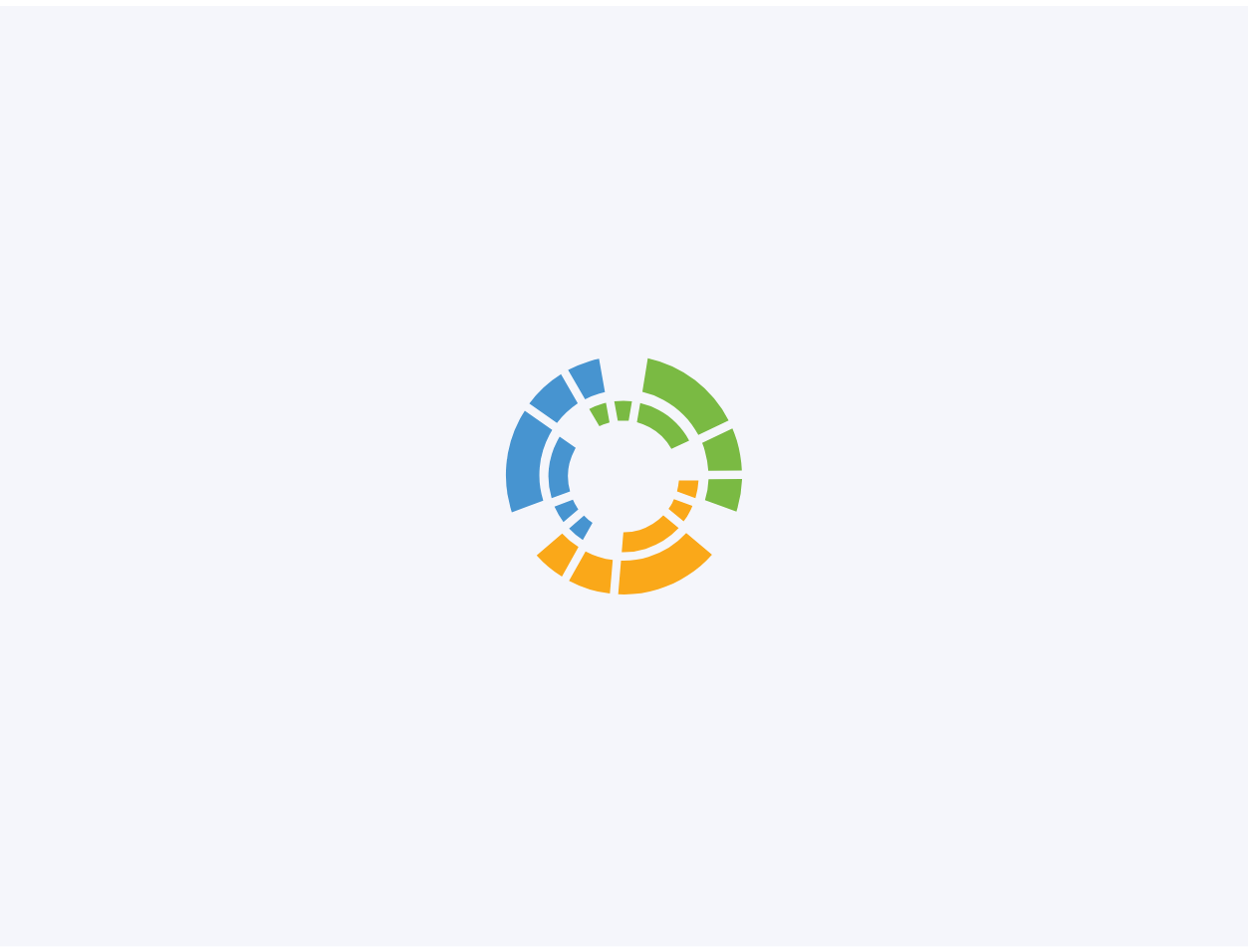 scroll, scrollTop: 0, scrollLeft: 0, axis: both 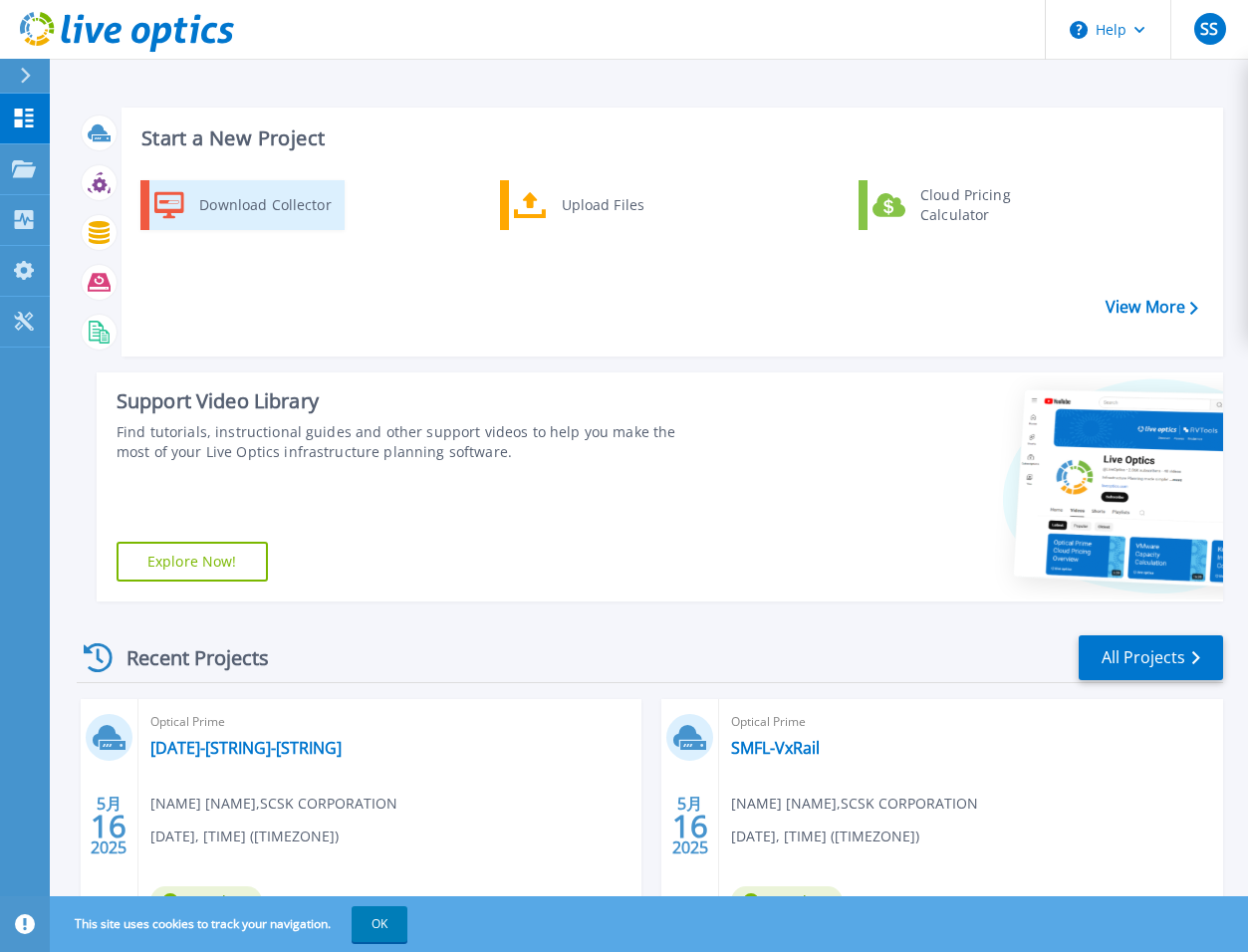 click on "Download Collector" at bounding box center [264, 205] 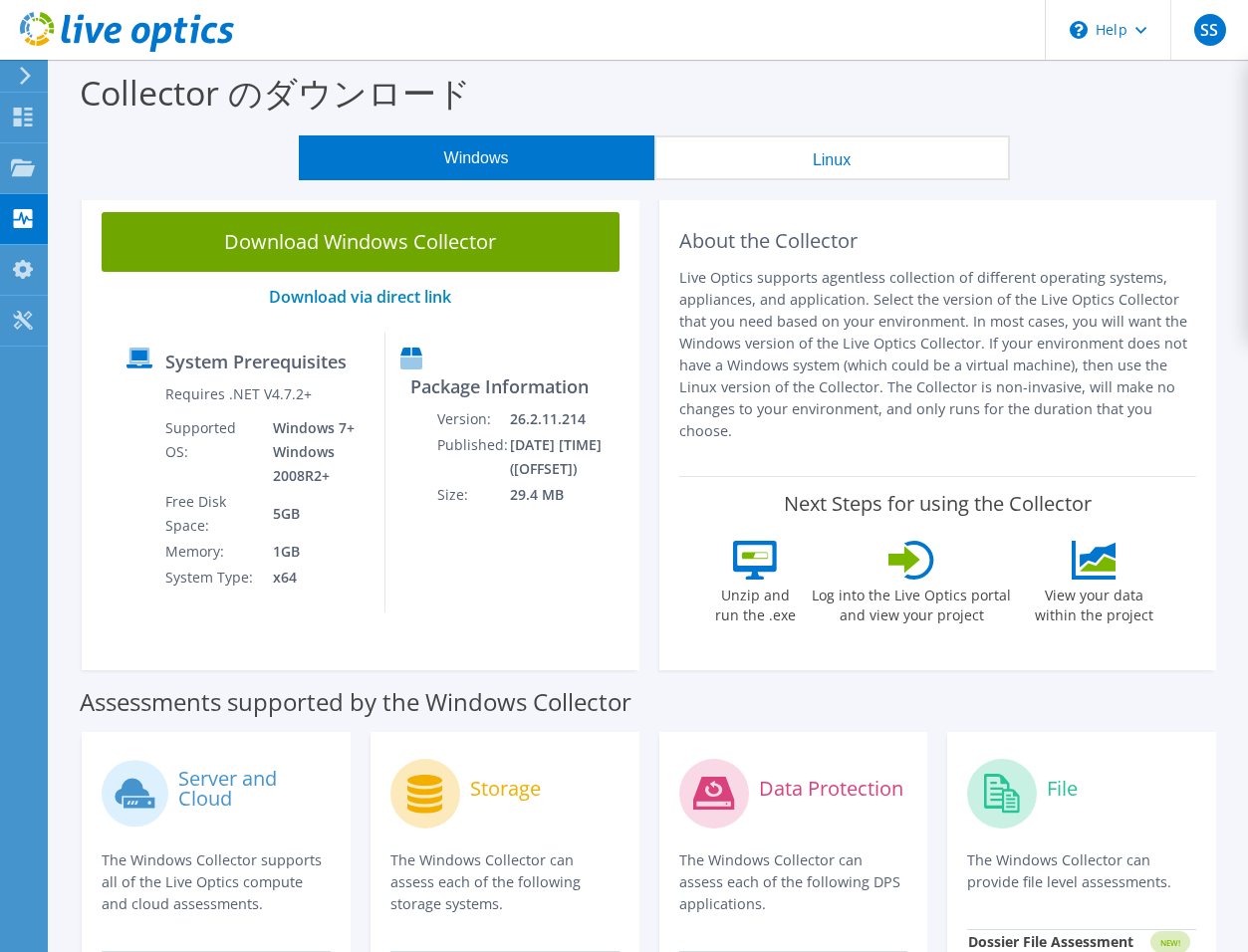 scroll, scrollTop: 0, scrollLeft: 0, axis: both 